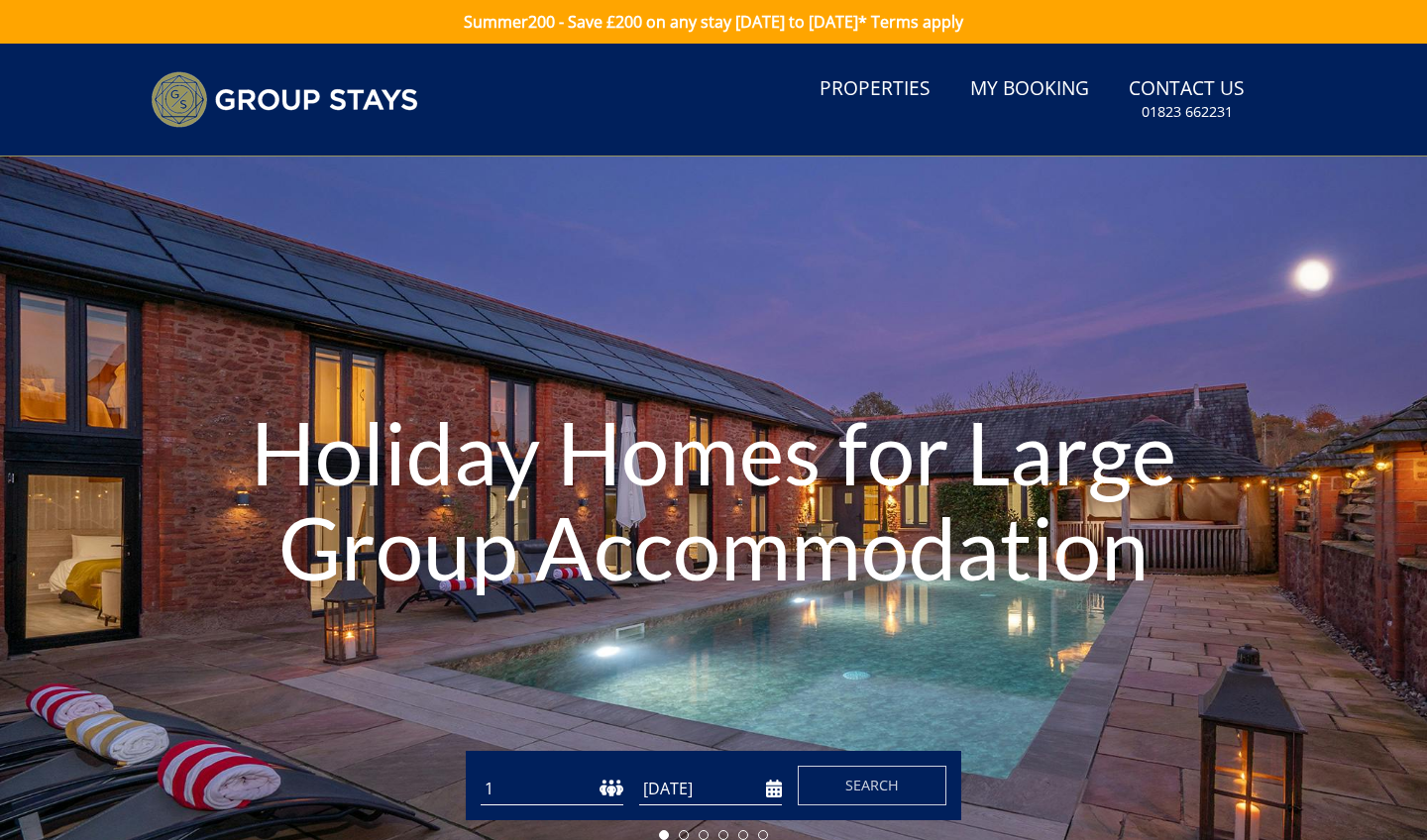 scroll, scrollTop: 0, scrollLeft: 0, axis: both 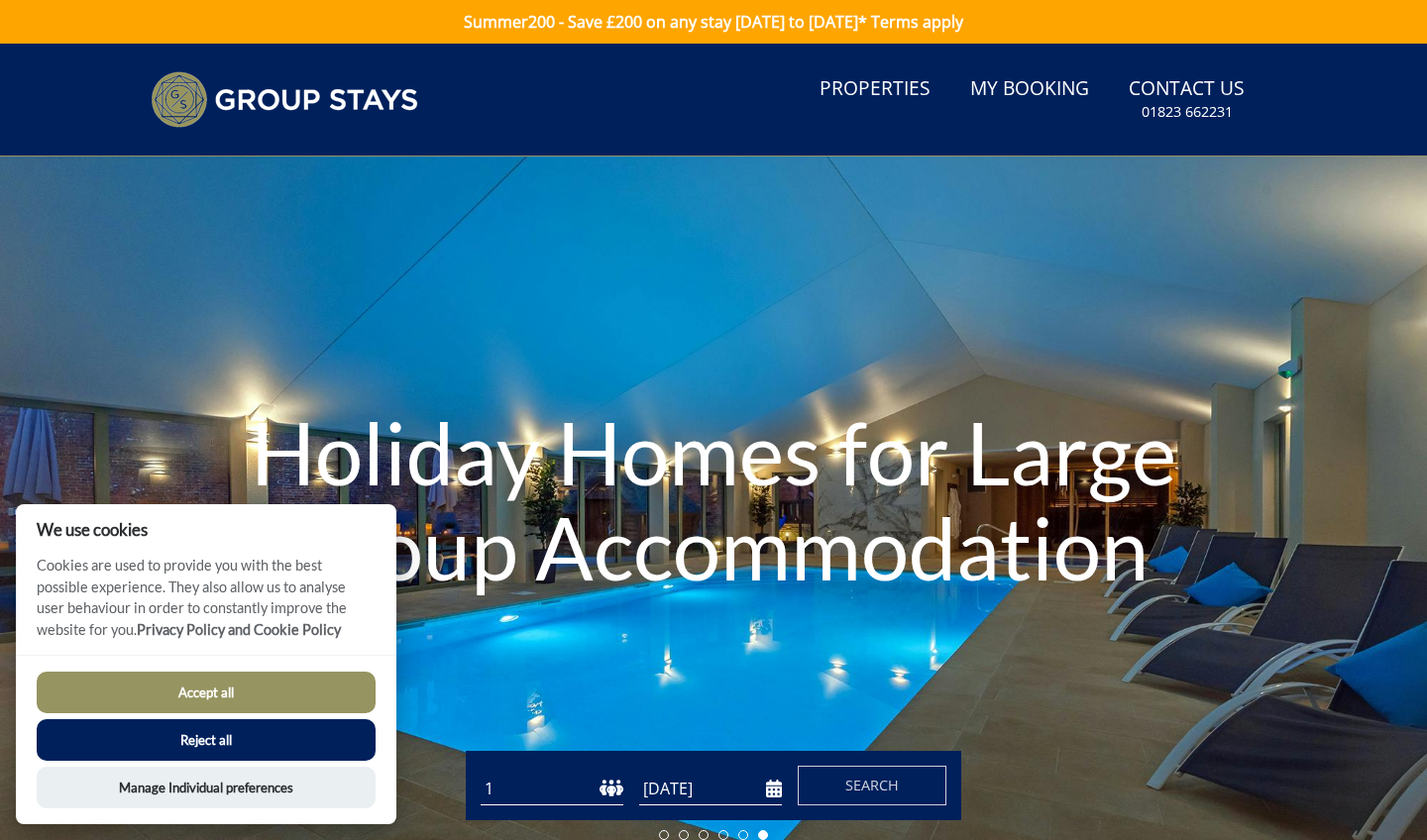 click on "Accept all" at bounding box center [206, 692] 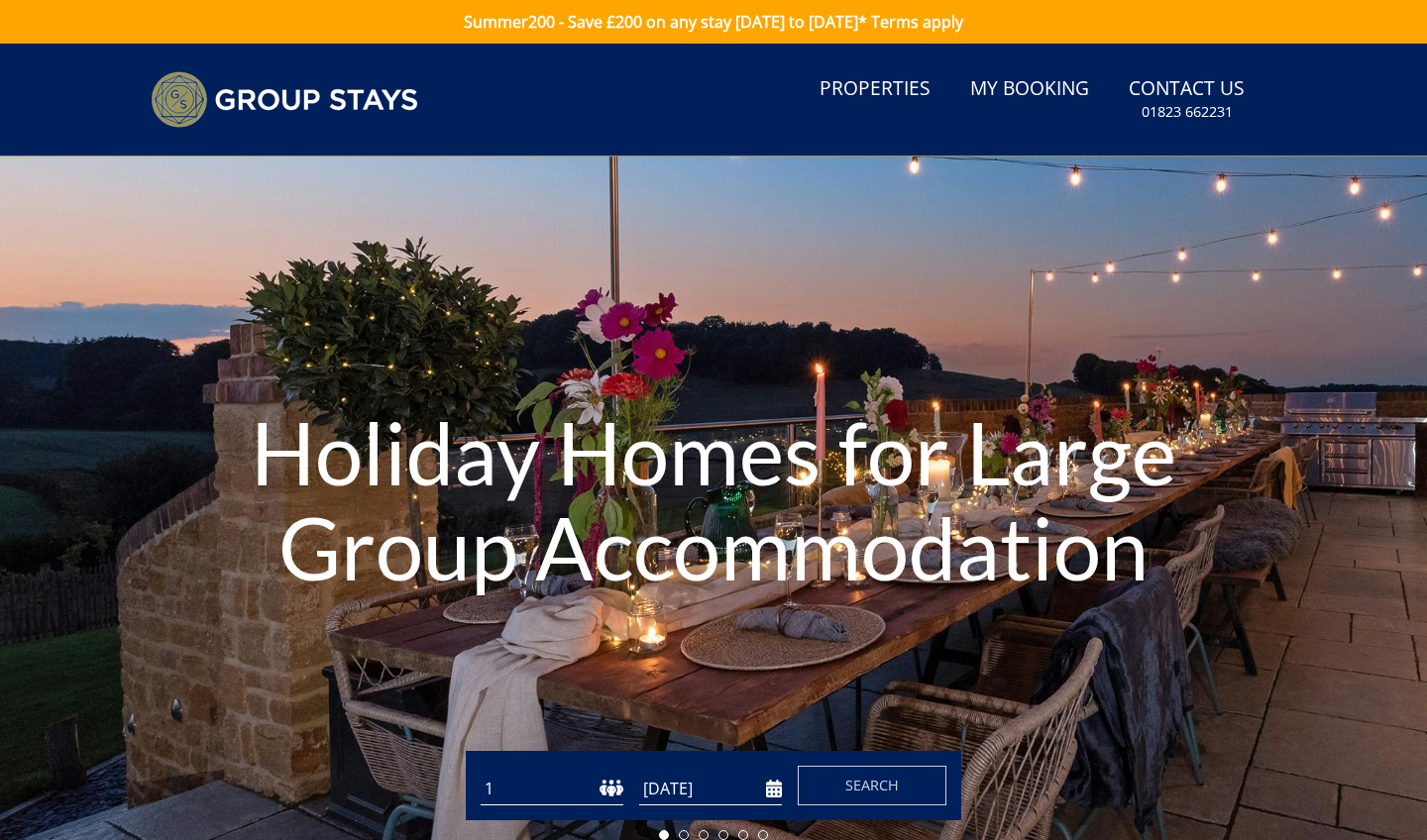 scroll, scrollTop: 0, scrollLeft: 0, axis: both 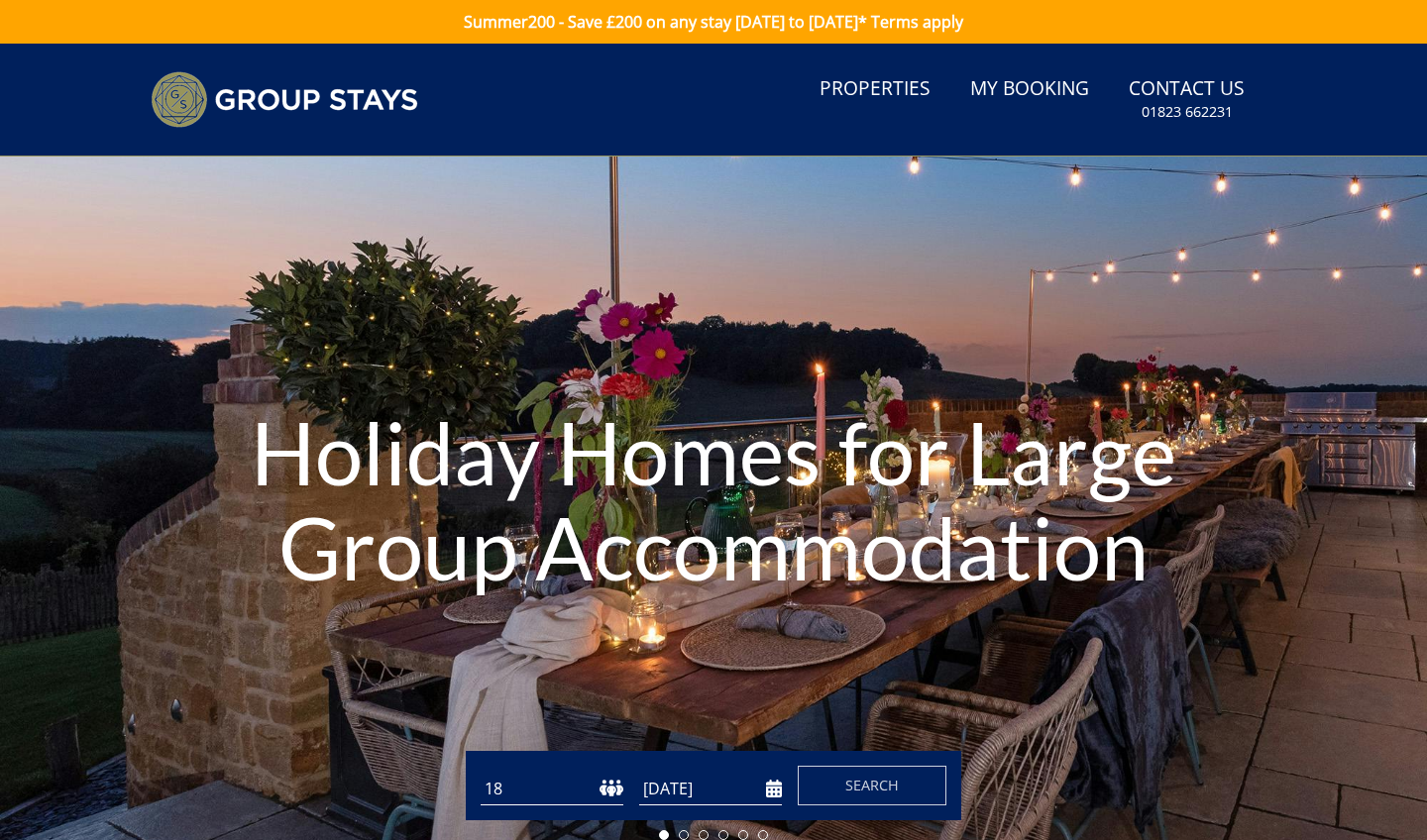 click on "[DATE]" at bounding box center (711, 788) 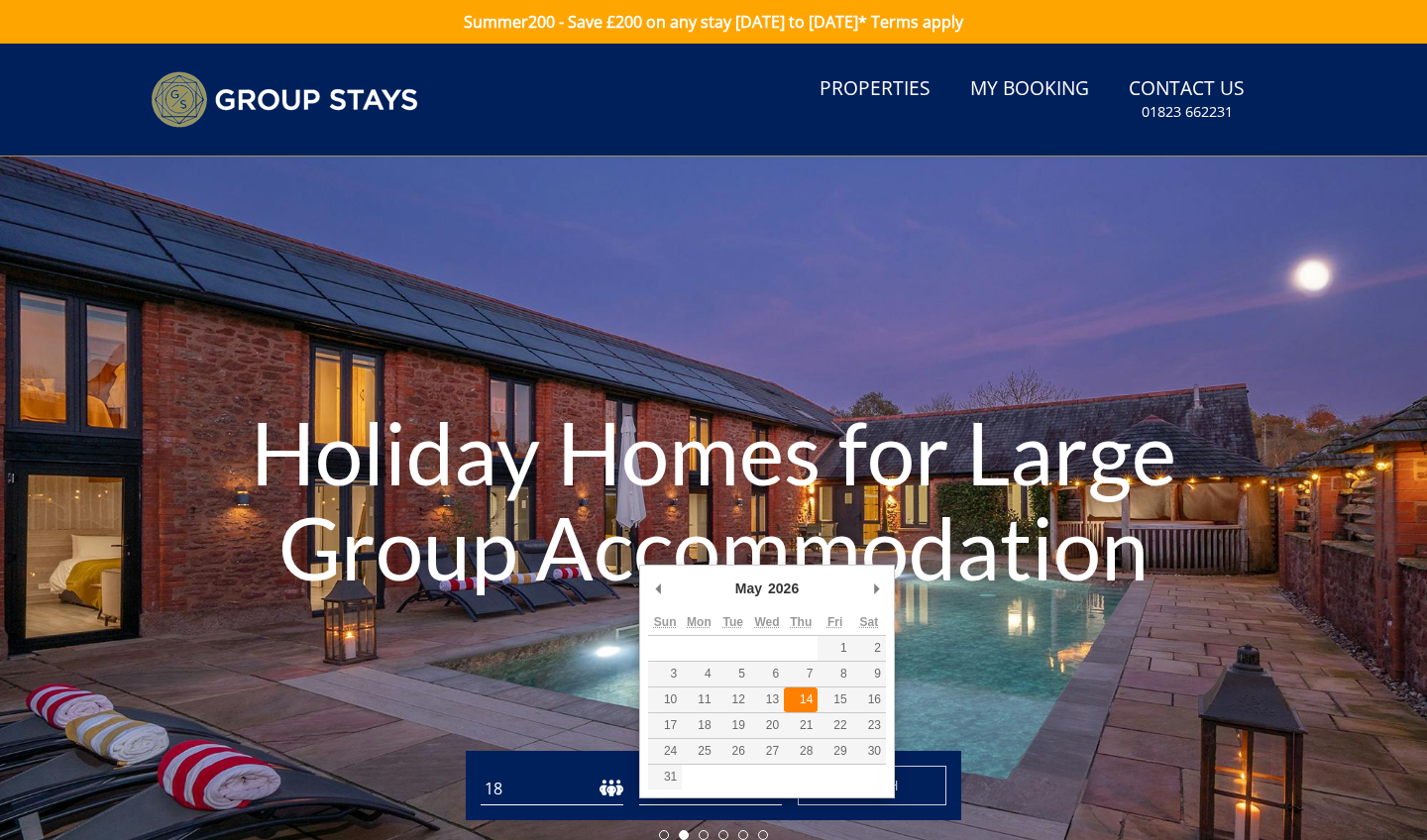 type on "[DATE]" 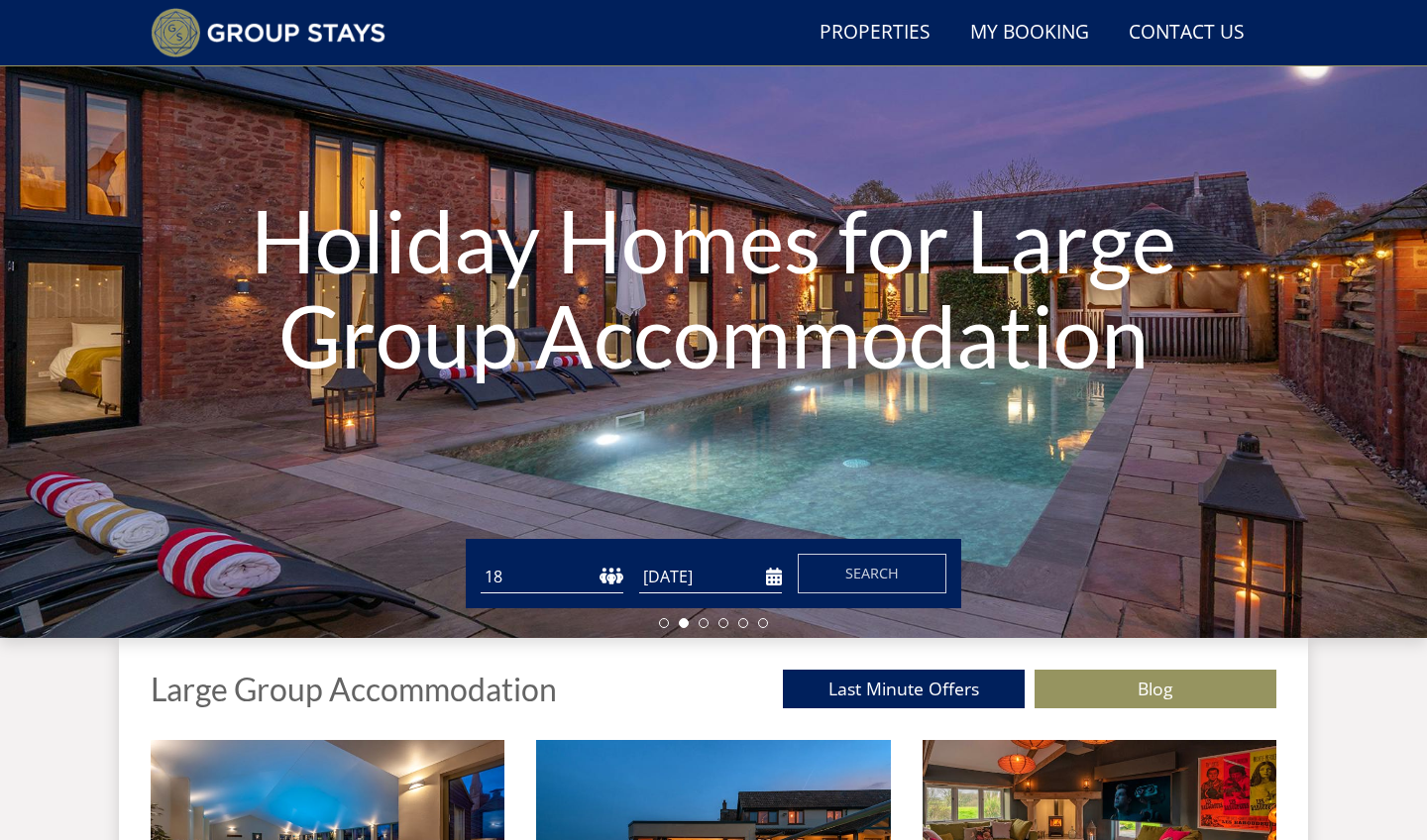 scroll, scrollTop: 182, scrollLeft: 0, axis: vertical 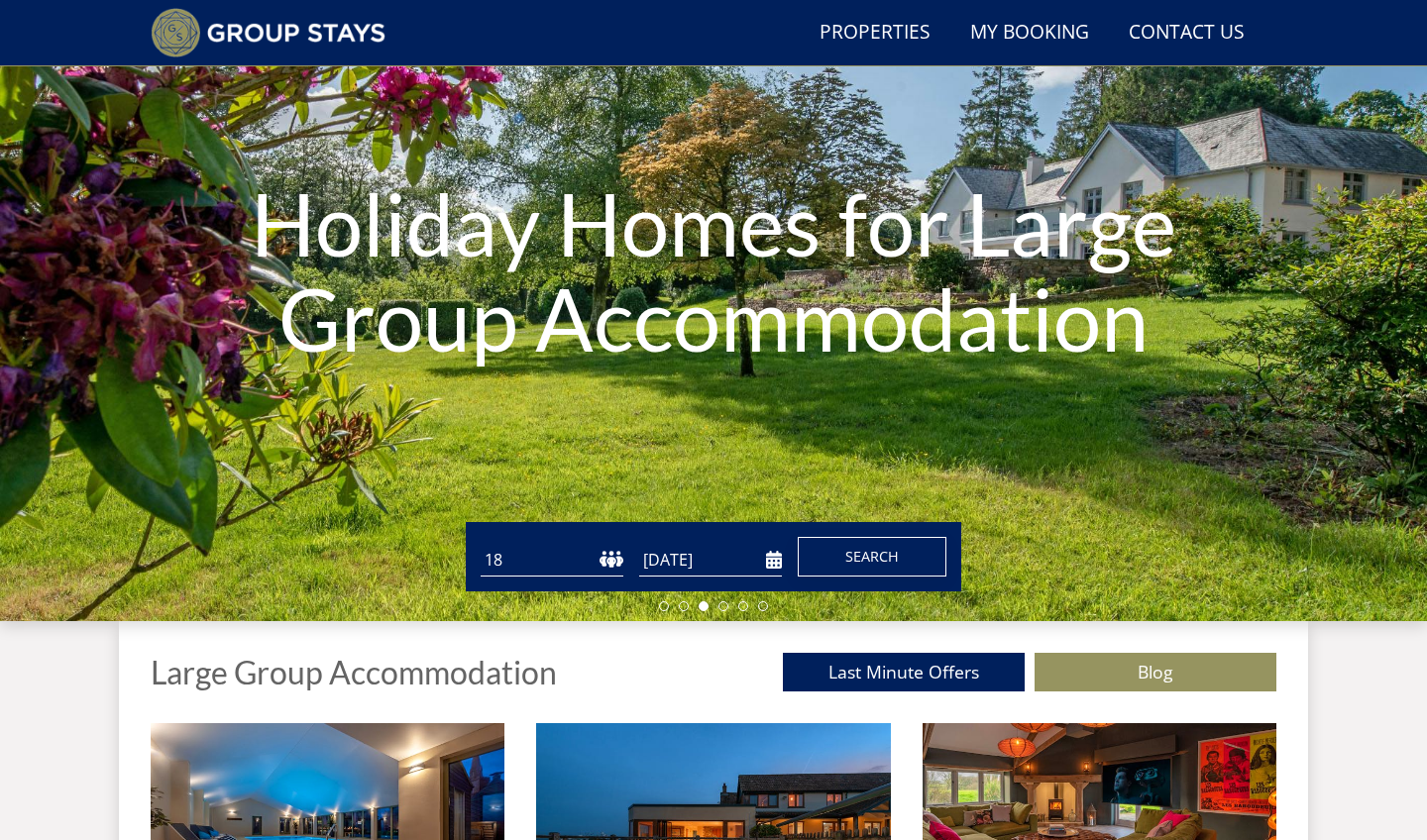 click on "Search" at bounding box center [872, 556] 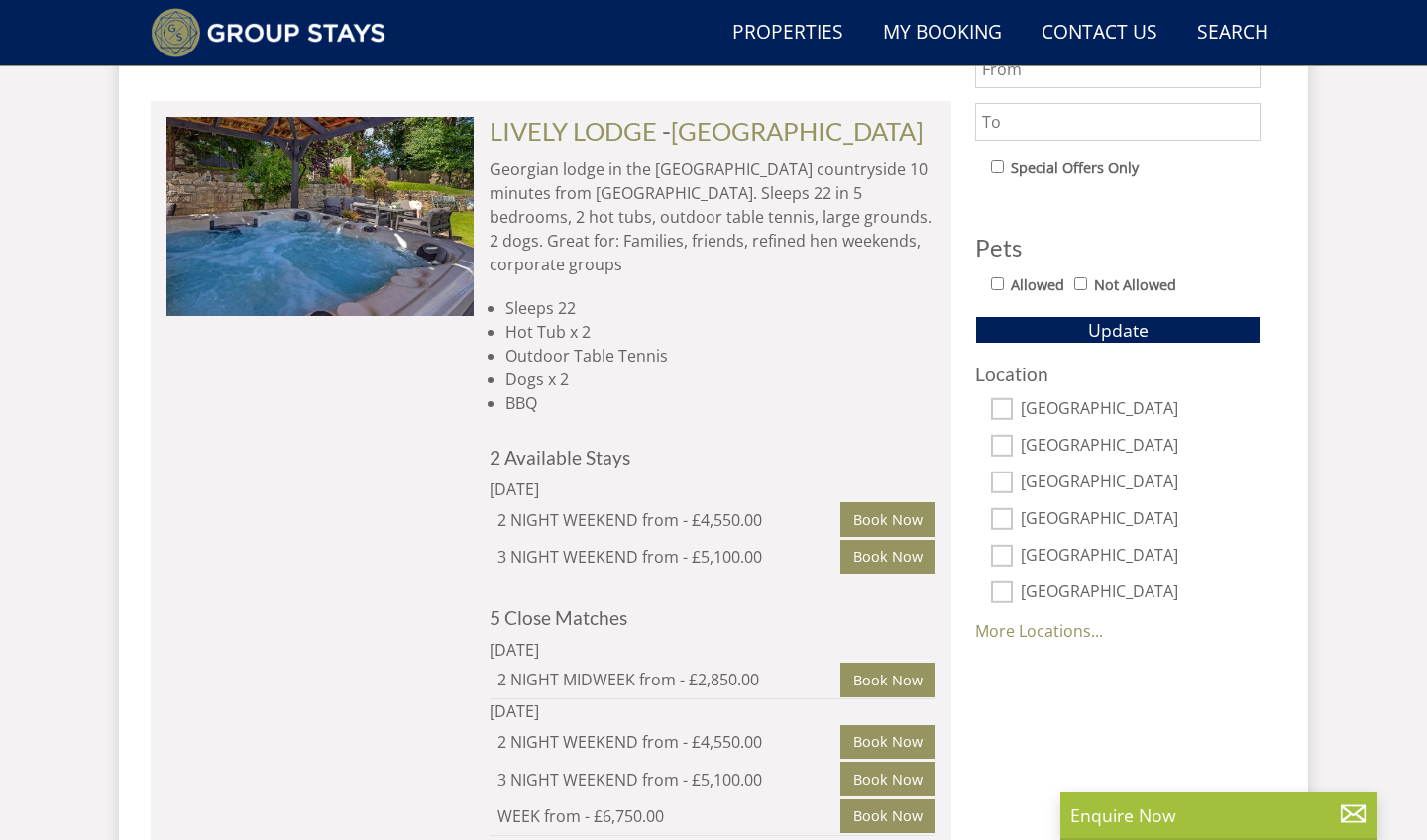 scroll, scrollTop: 1148, scrollLeft: 0, axis: vertical 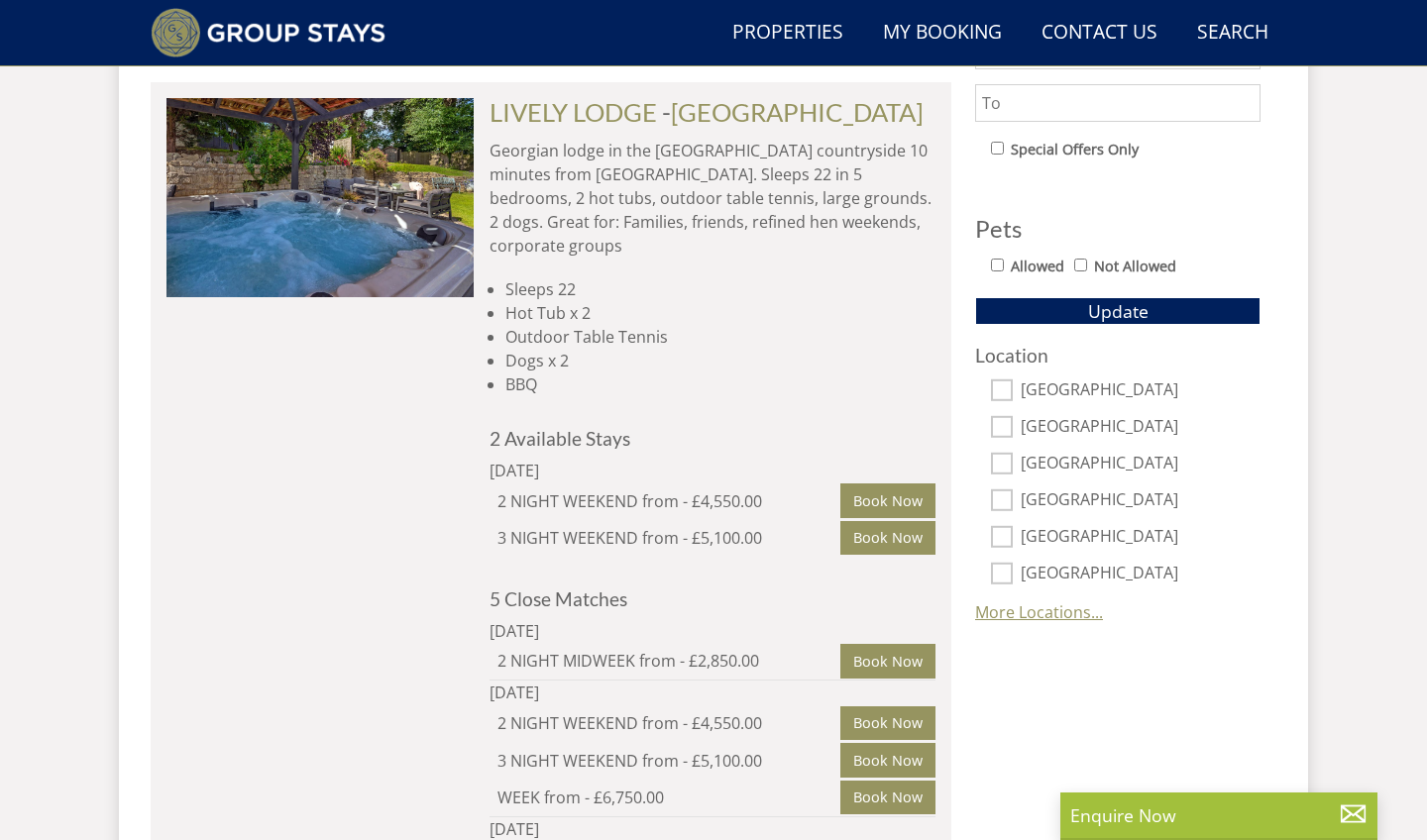 click on "More Locations..." at bounding box center (1039, 612) 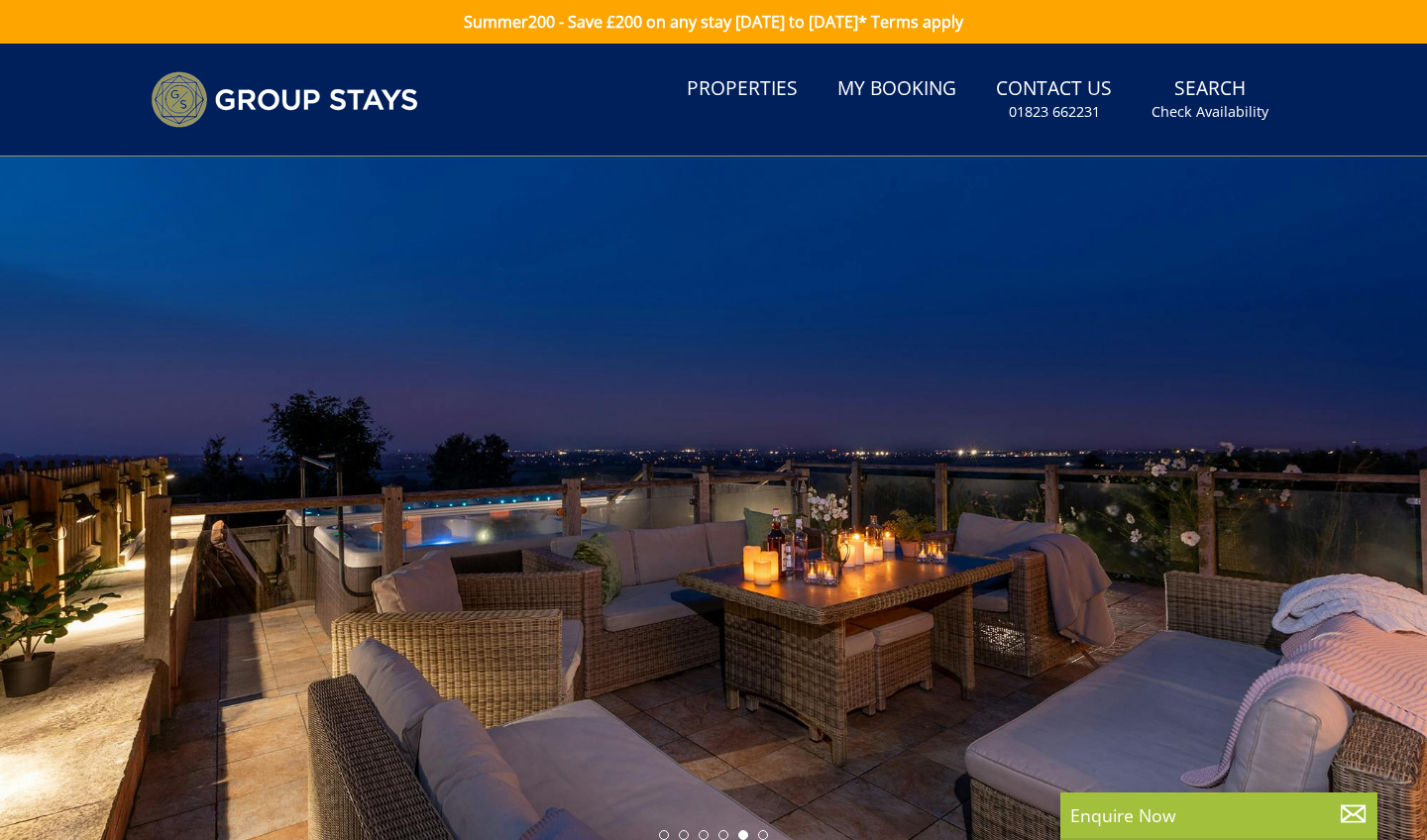 scroll, scrollTop: 0, scrollLeft: 0, axis: both 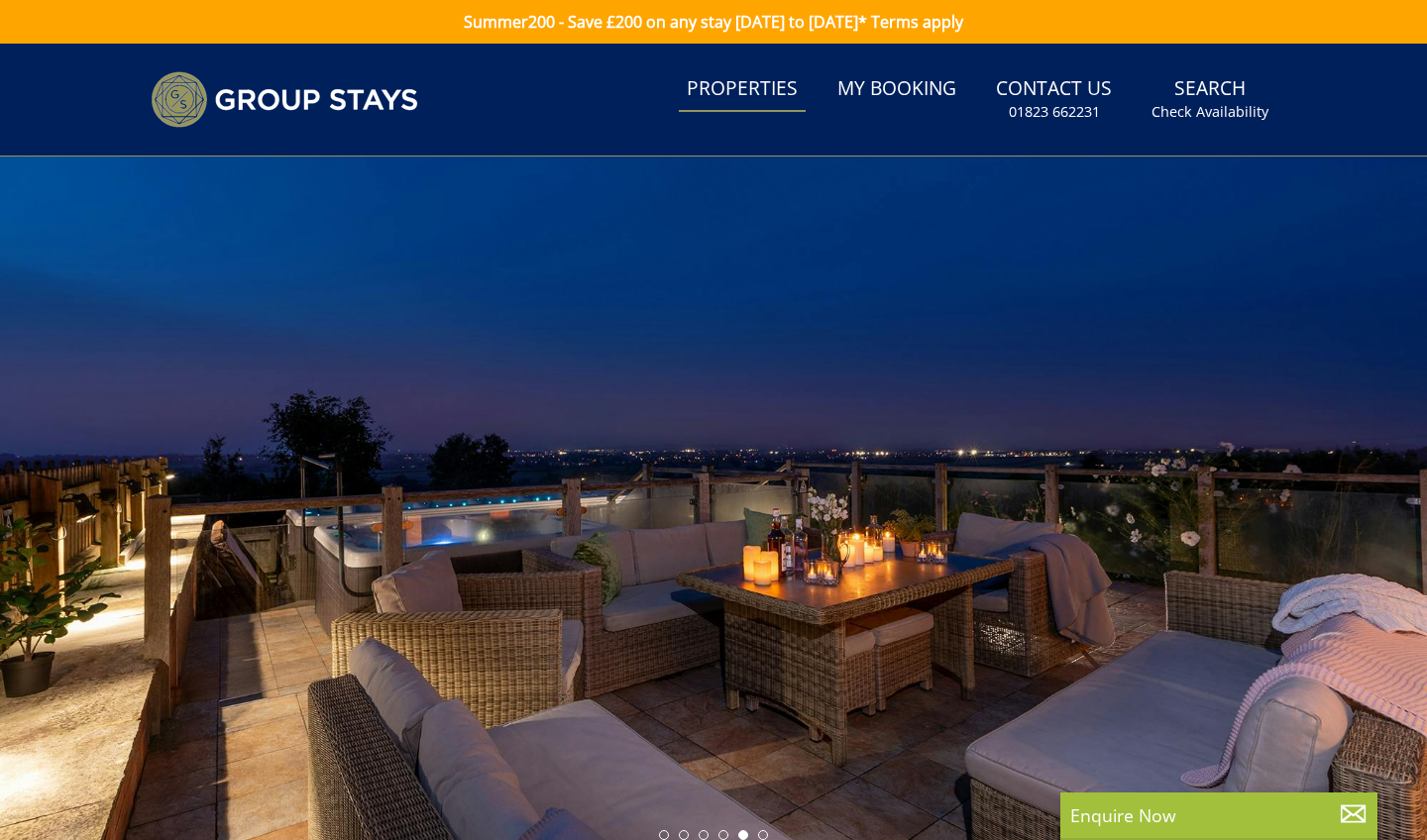 click on "Properties" at bounding box center [742, 89] 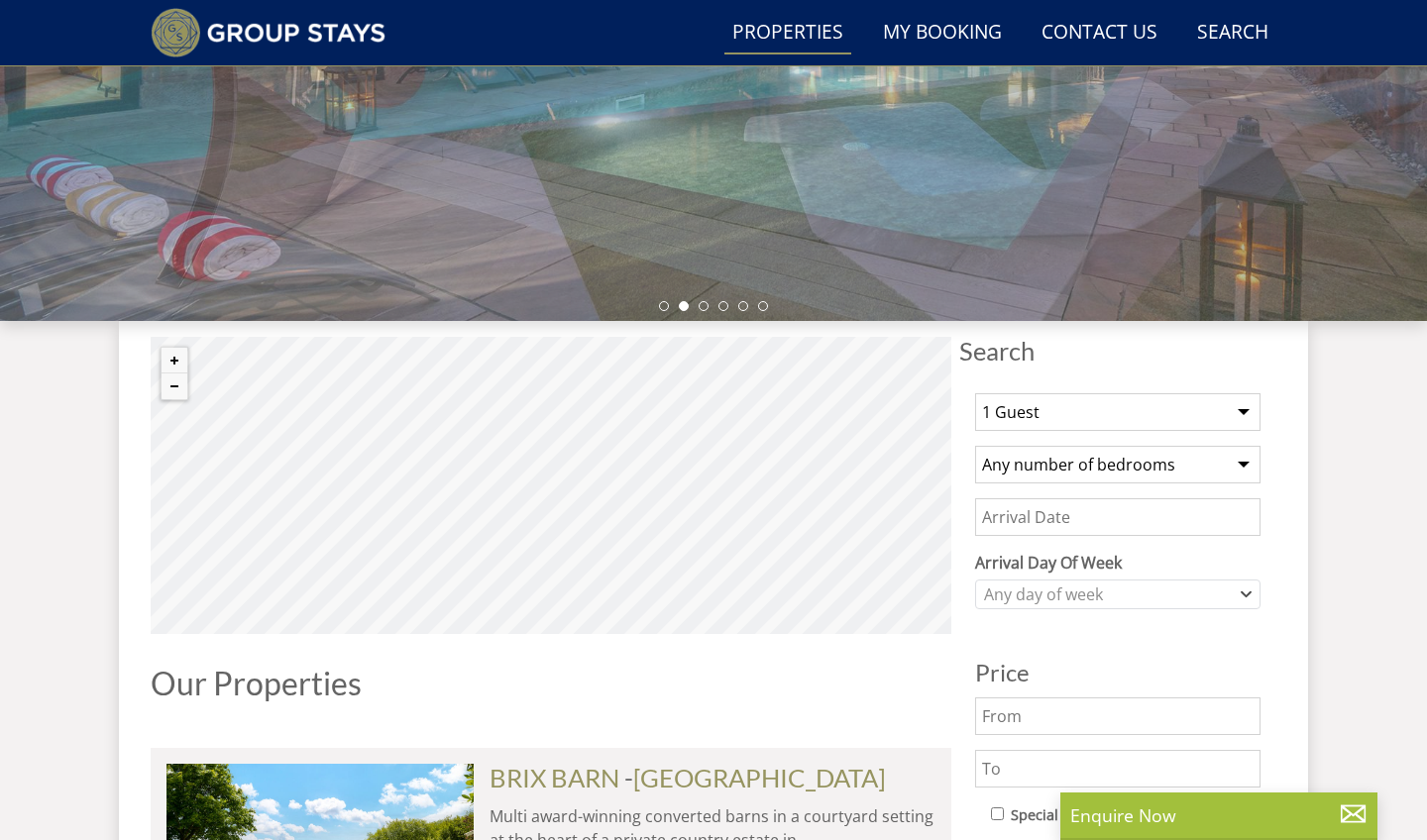 scroll, scrollTop: 482, scrollLeft: 0, axis: vertical 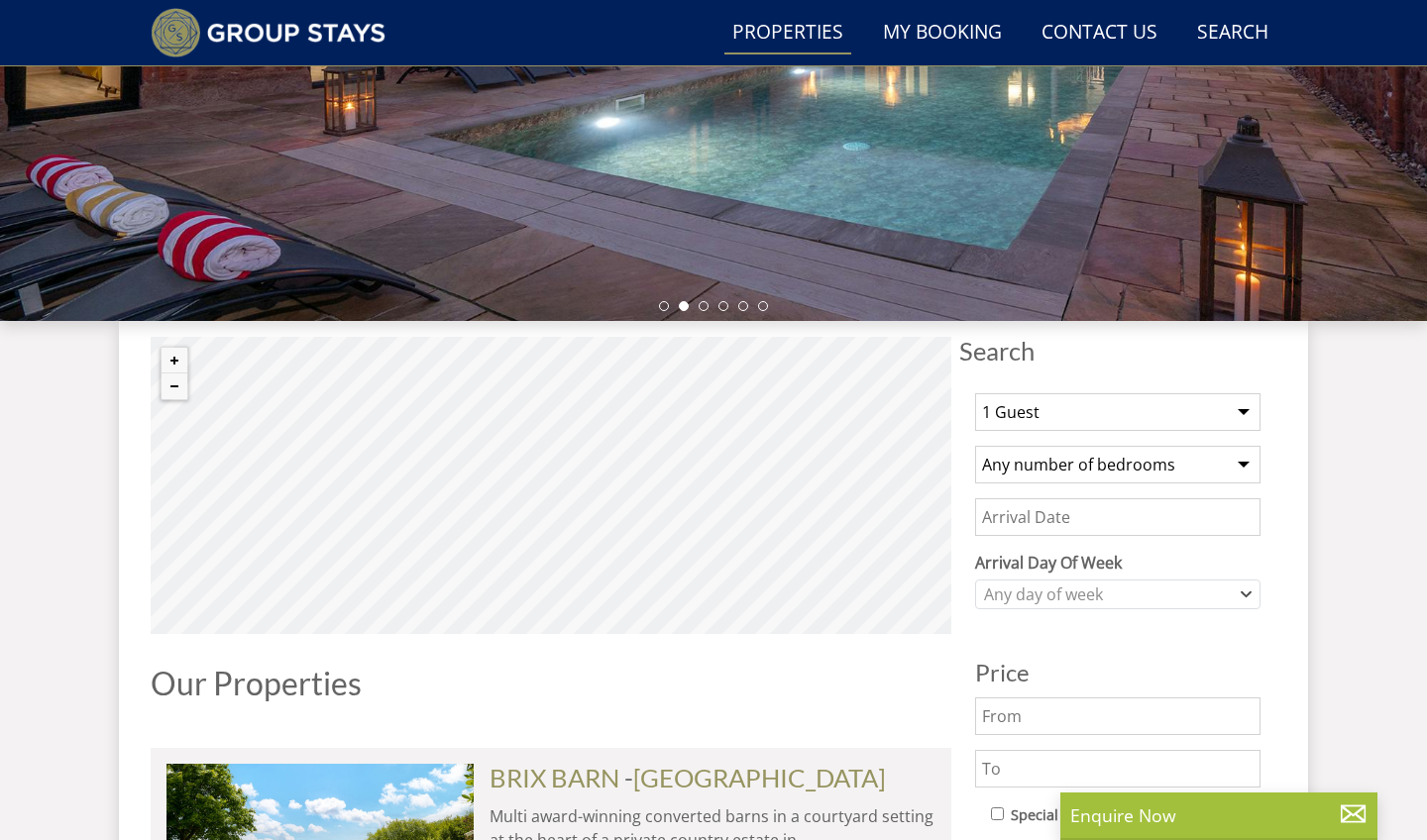 click on "Search
Menu
Properties
My Booking
Contact Us  [PHONE_NUMBER]
Search  Check Availability
Guests
1
2
3
4
5
6
7
8
9
10
11
12
13
14
15
16
17
18
19
20
21
22
23
24
25
26
27
28
29
30
31
32
33
34
35
36
37
38
39
40
41
42
43
44
45
46
47
48
49
50
Date
[DATE]
Search
Holiday Homes for Large Group Accommodation" at bounding box center [714, 4322] 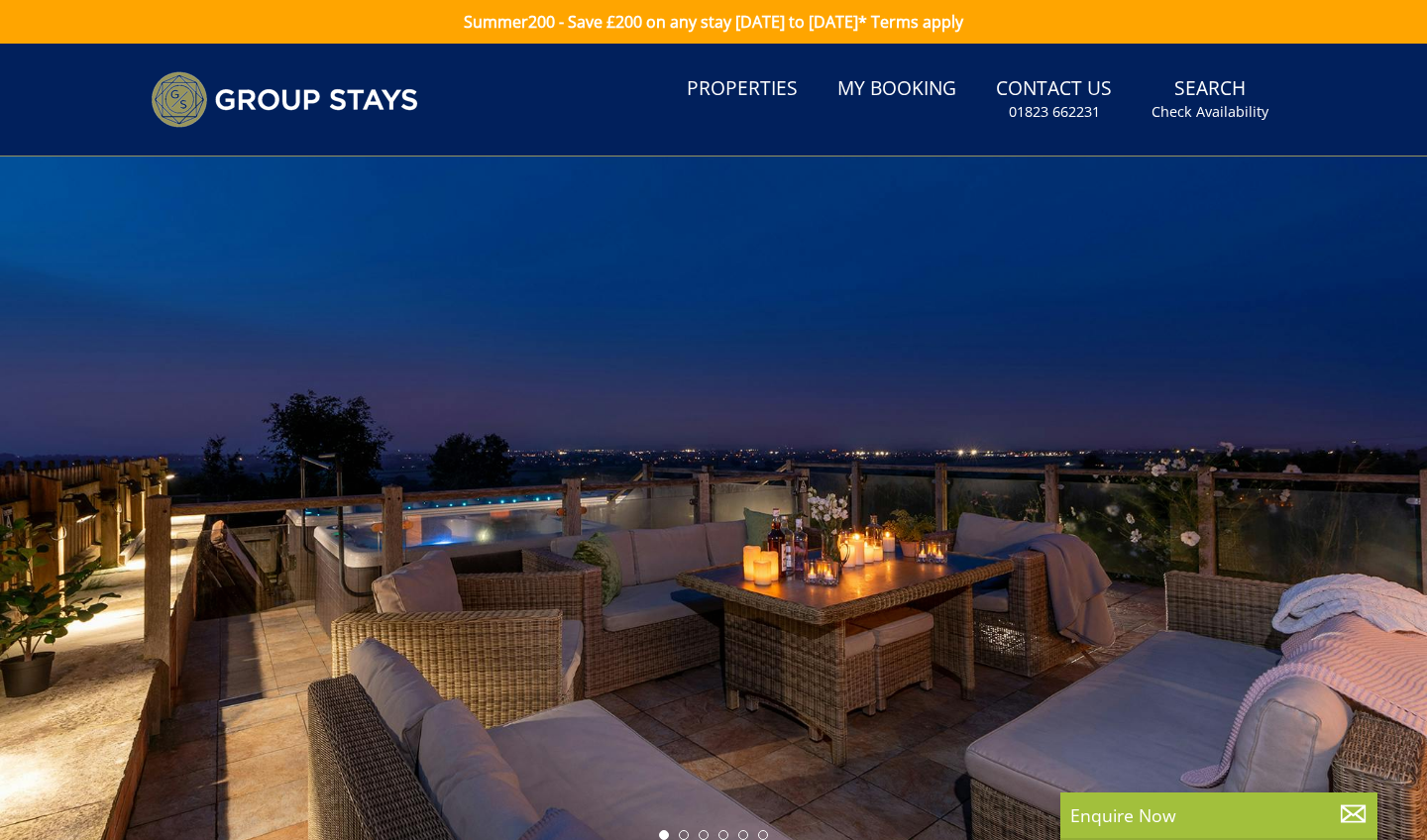 scroll, scrollTop: 0, scrollLeft: 8305, axis: horizontal 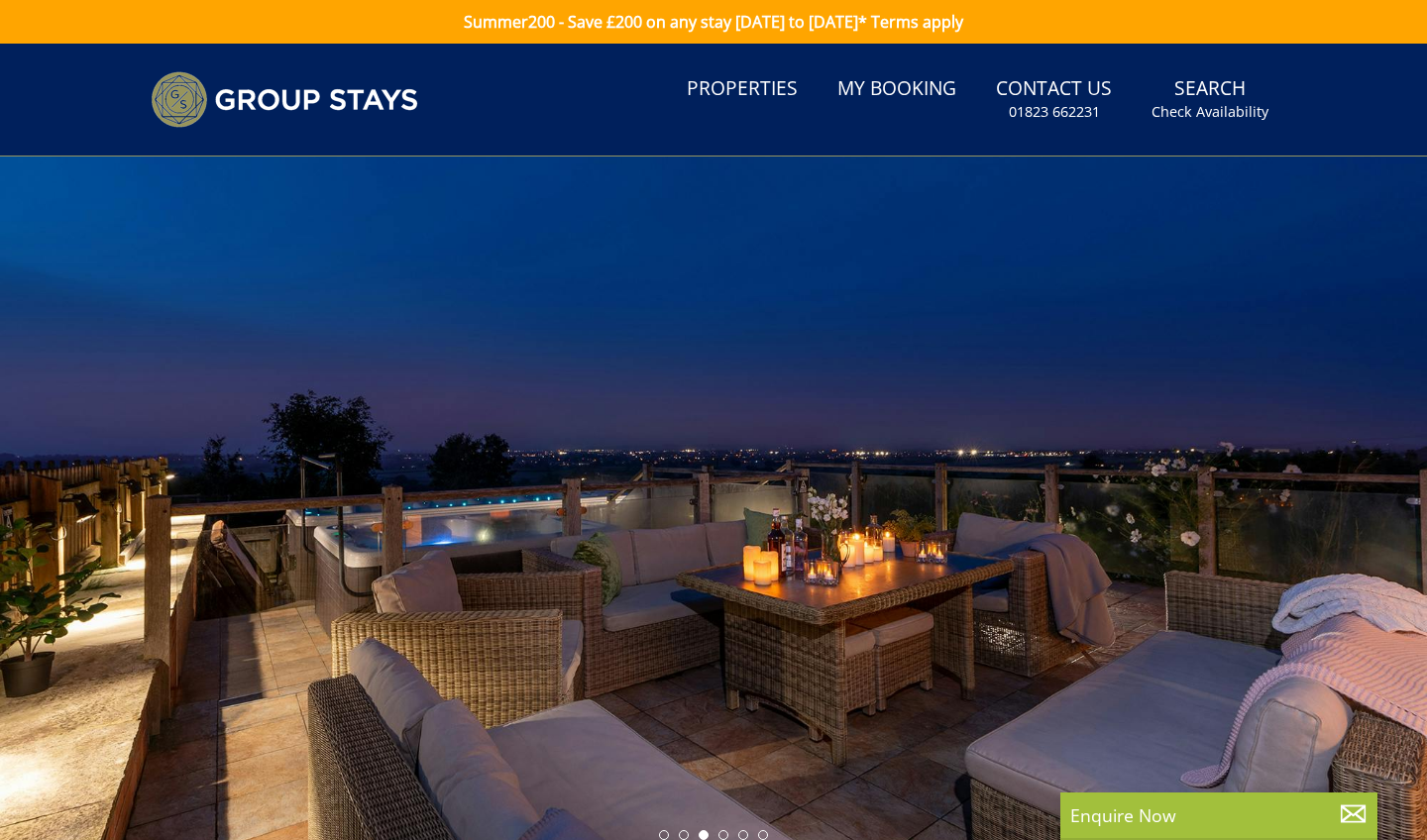 select on "18" 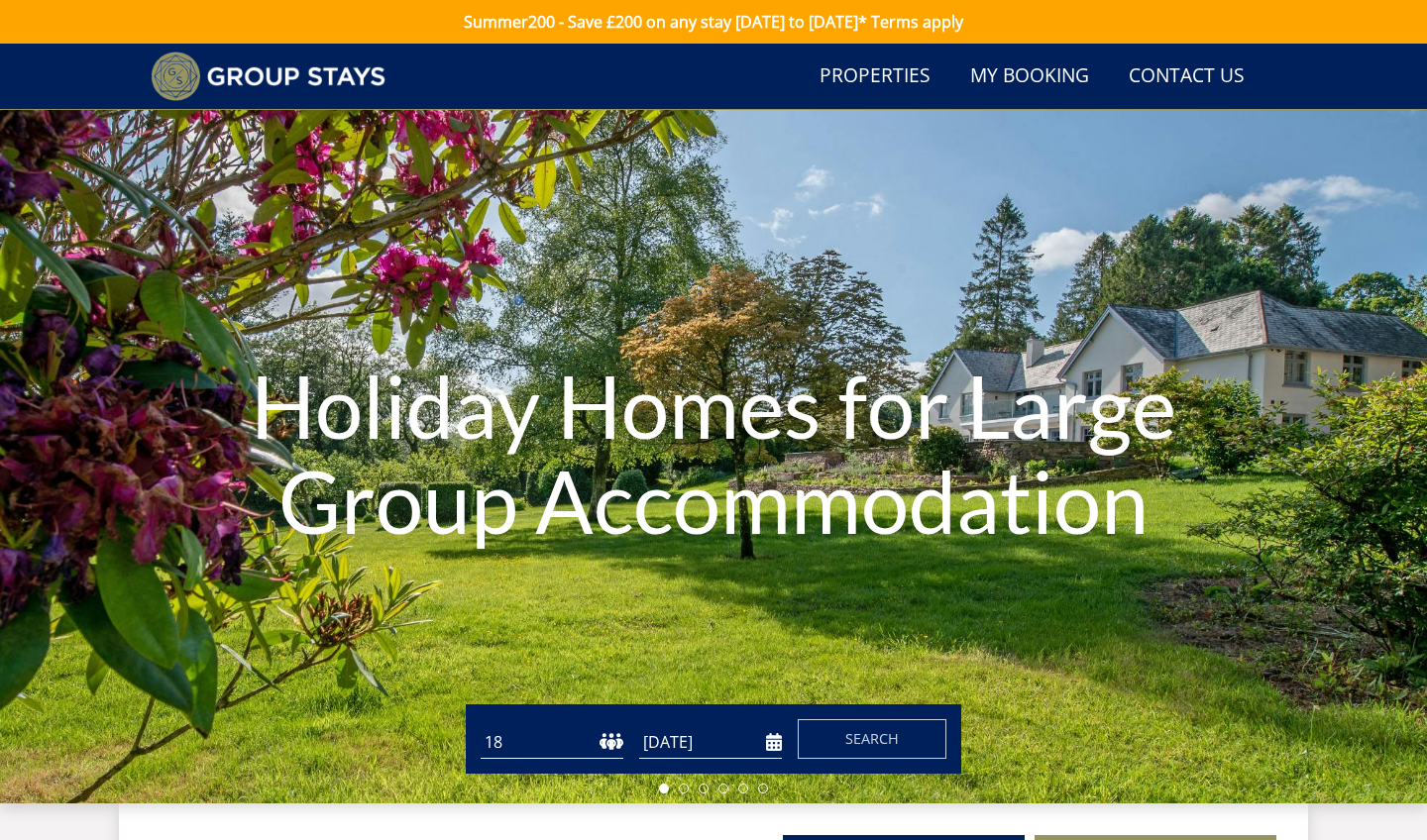 scroll, scrollTop: 182, scrollLeft: 0, axis: vertical 